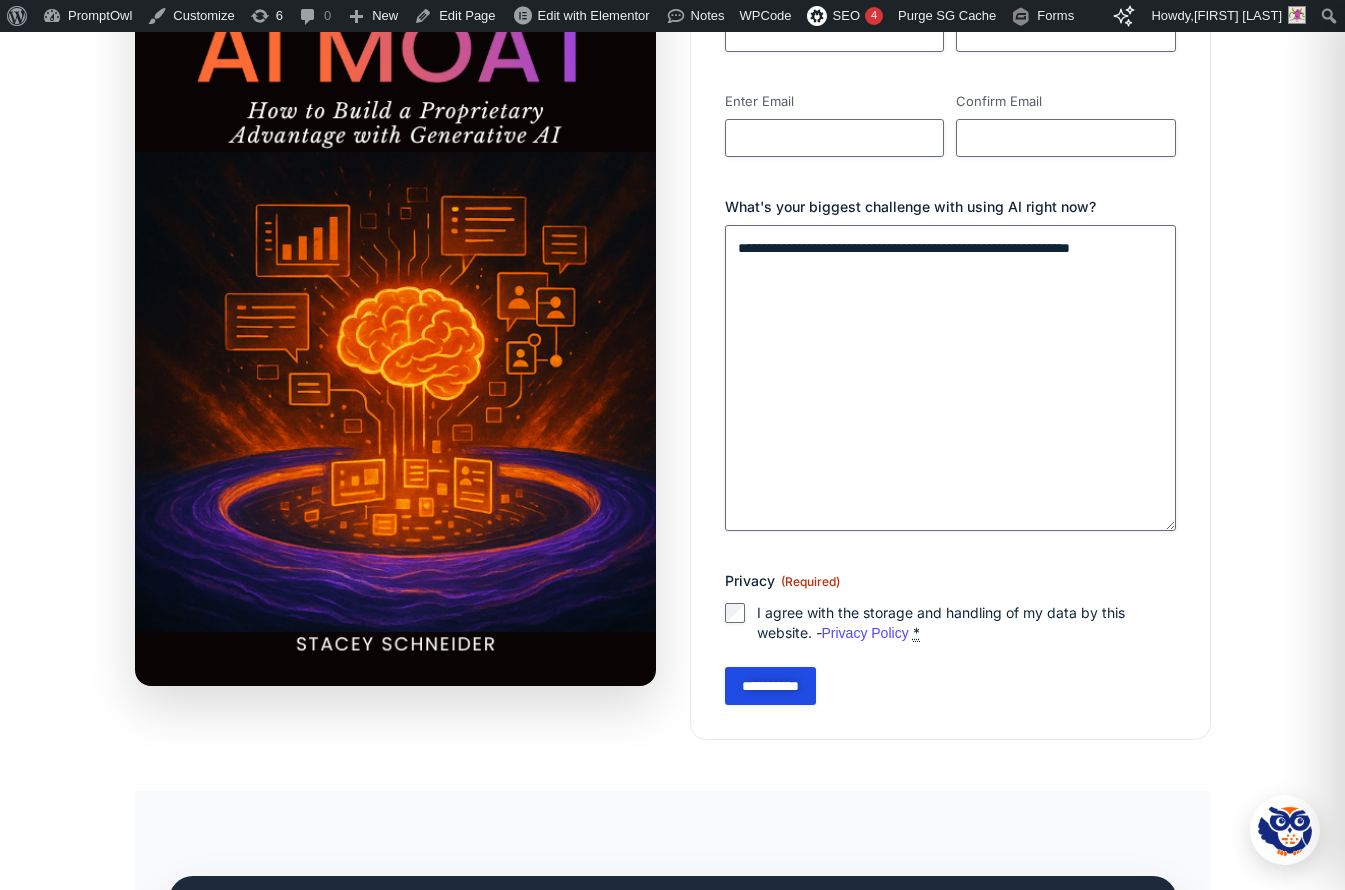 scroll, scrollTop: 0, scrollLeft: 0, axis: both 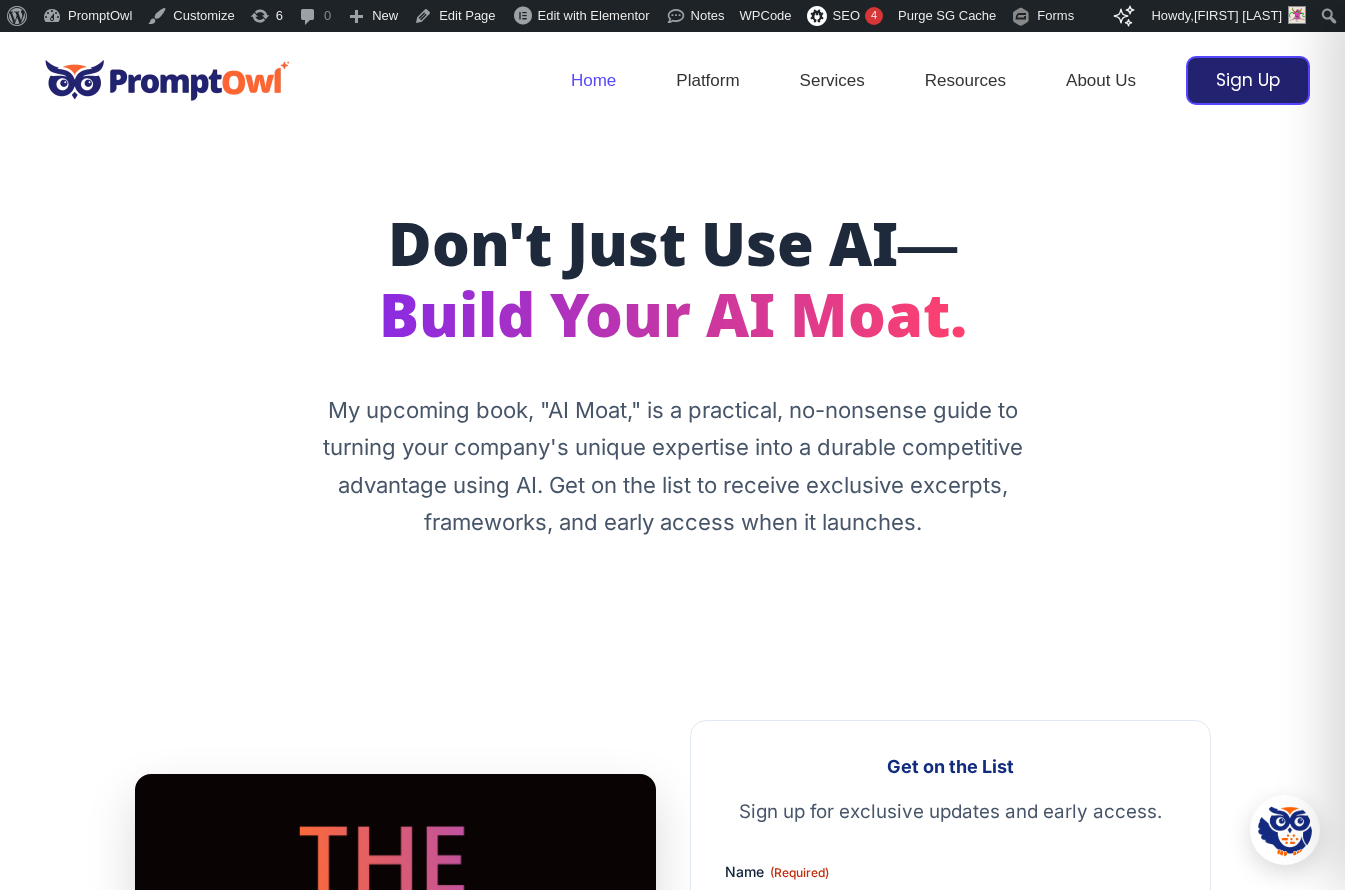 click on "Home" at bounding box center [593, 81] 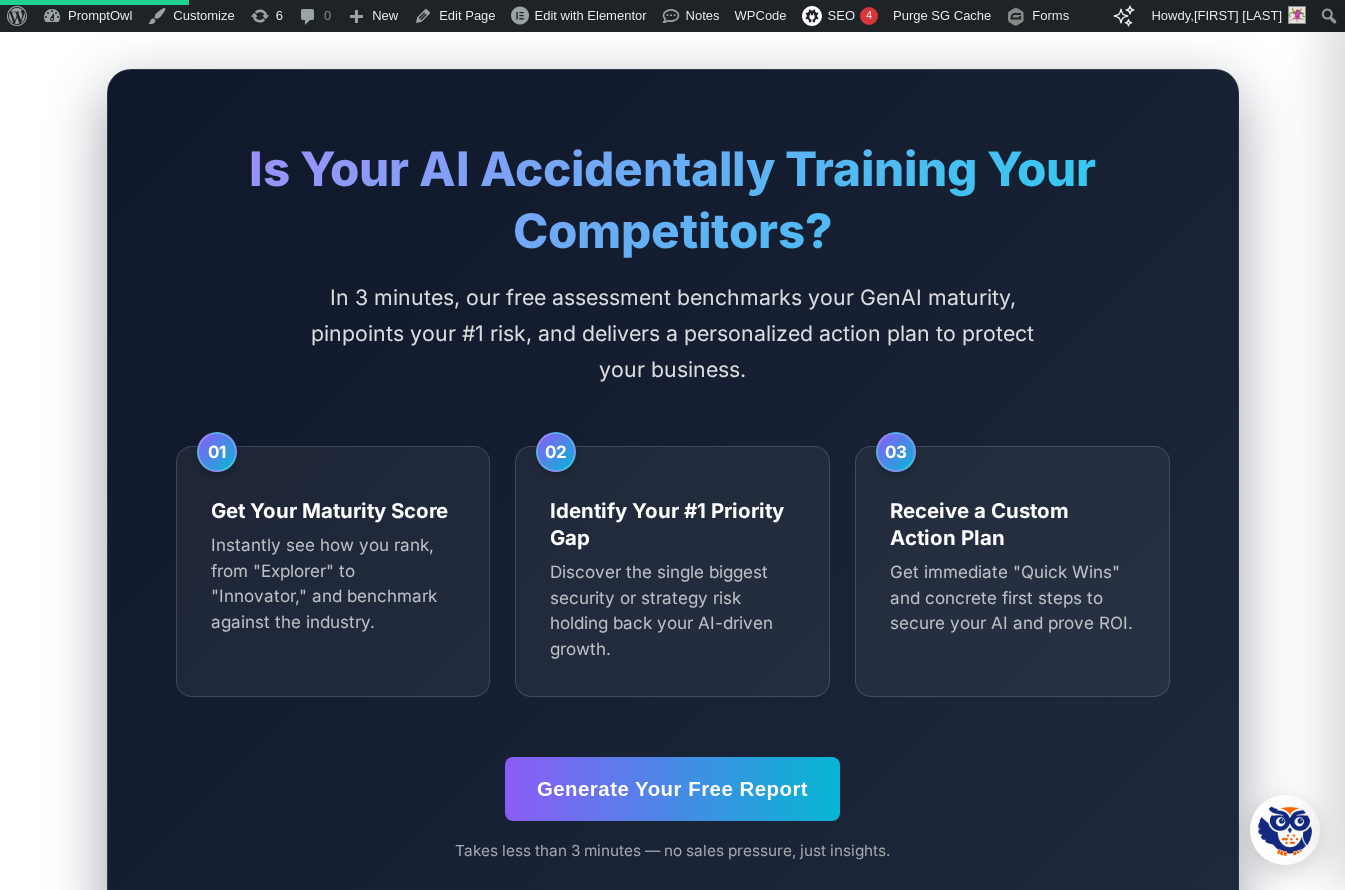 scroll, scrollTop: 0, scrollLeft: 0, axis: both 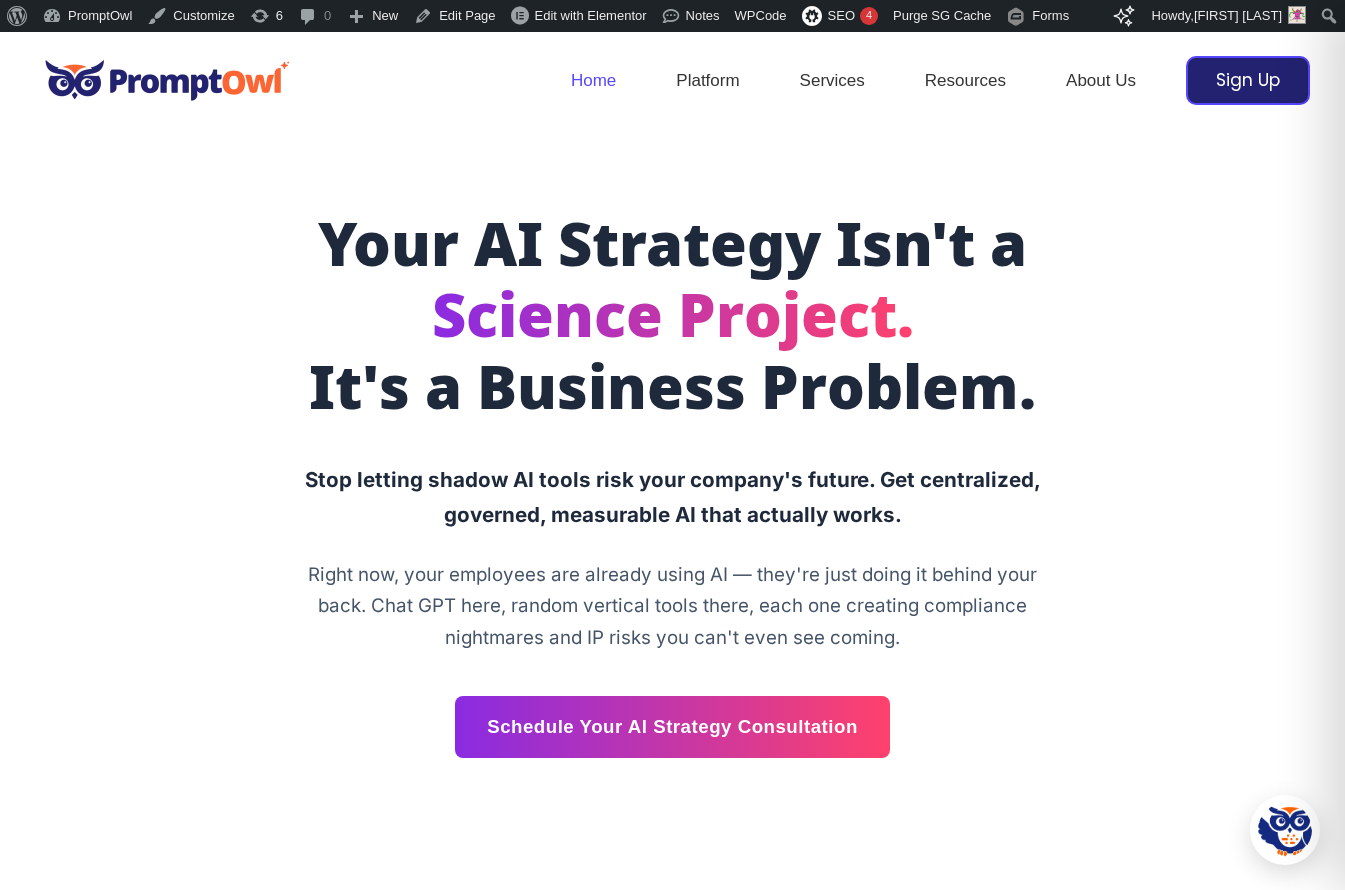 click on "Science Project." at bounding box center (673, 321) 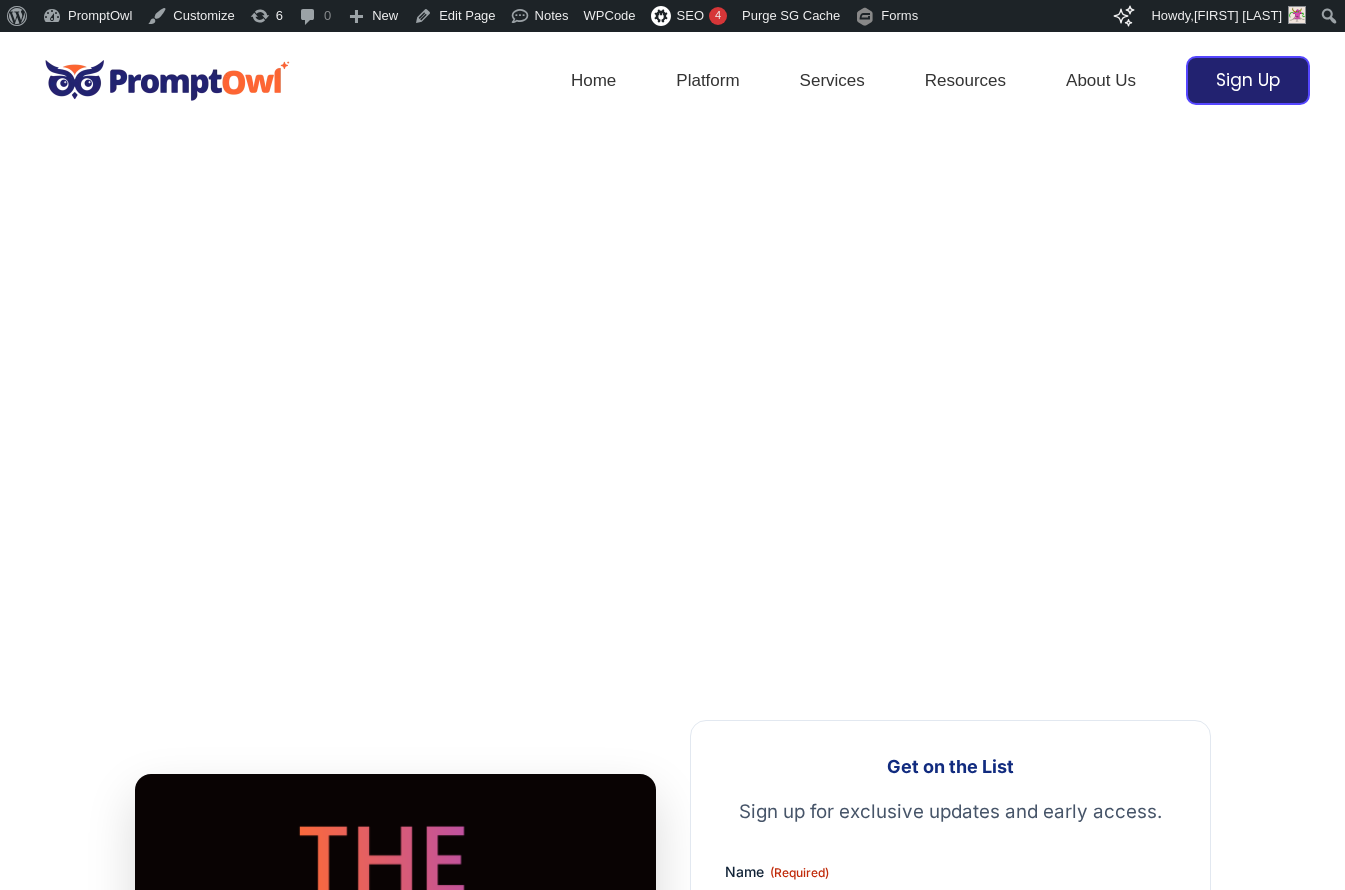 scroll, scrollTop: 0, scrollLeft: 0, axis: both 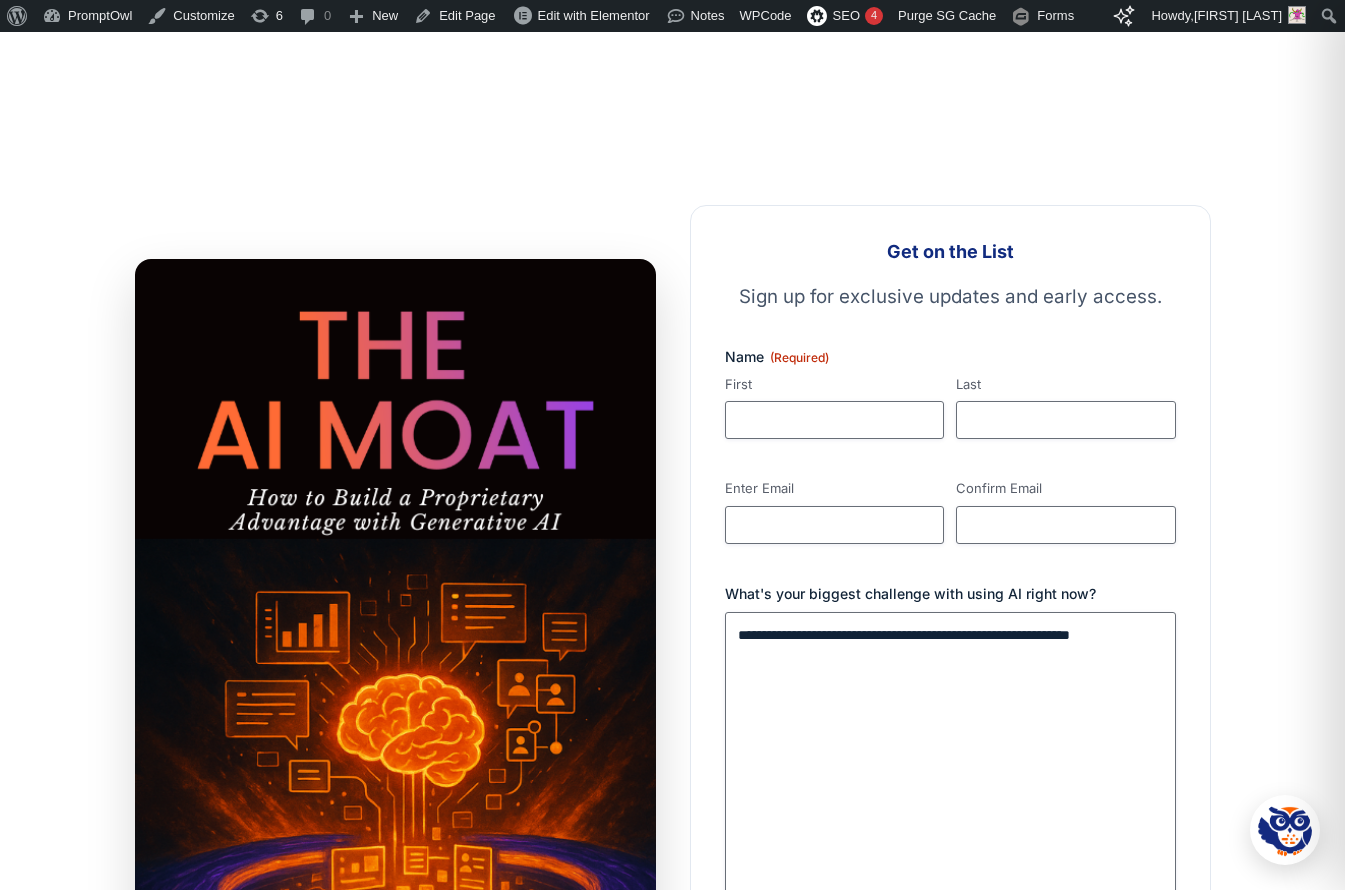click on "Get on the List" at bounding box center [950, 251] 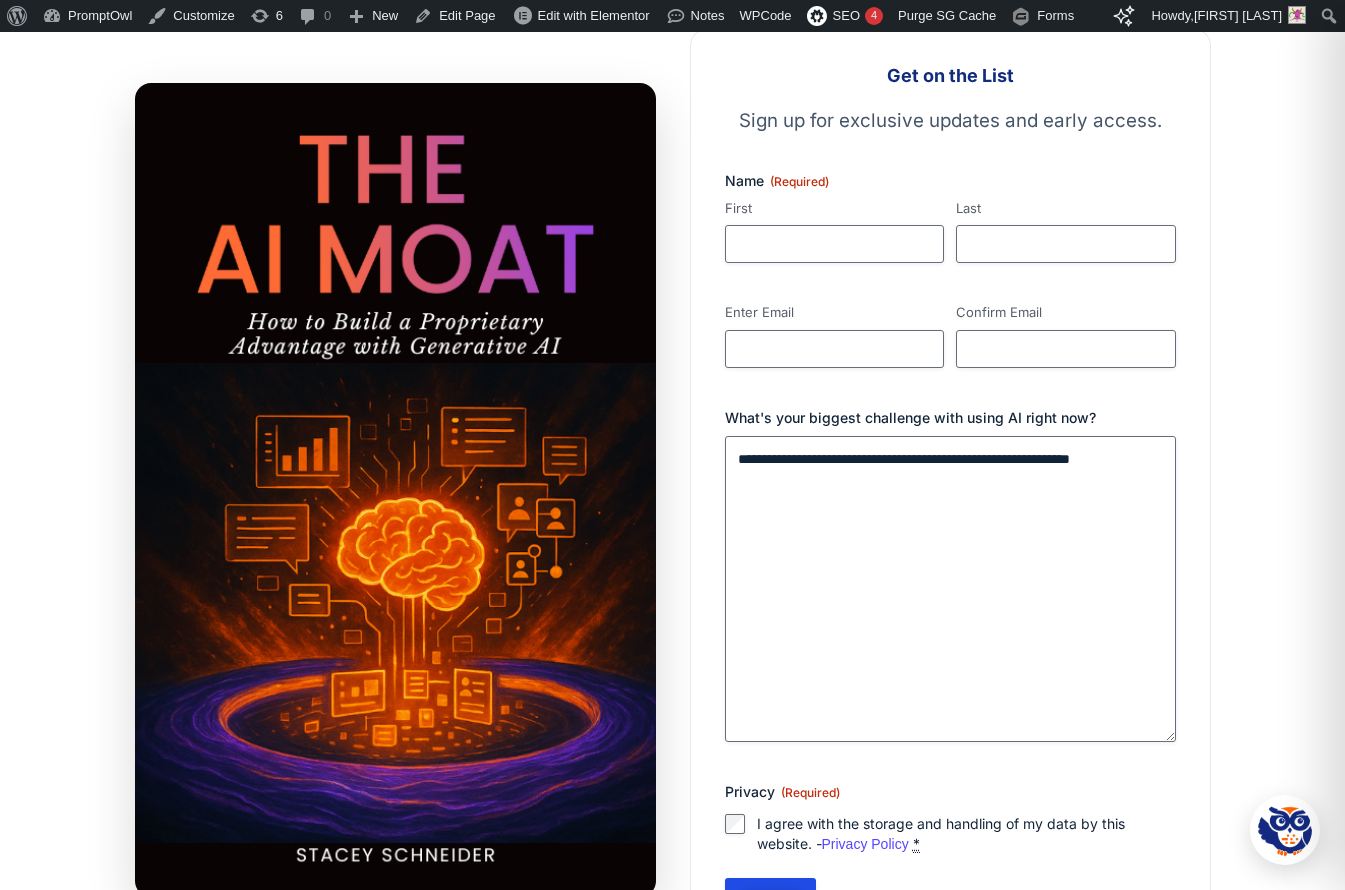 click on "What's your biggest challenge with using AI right now?" at bounding box center (950, 418) 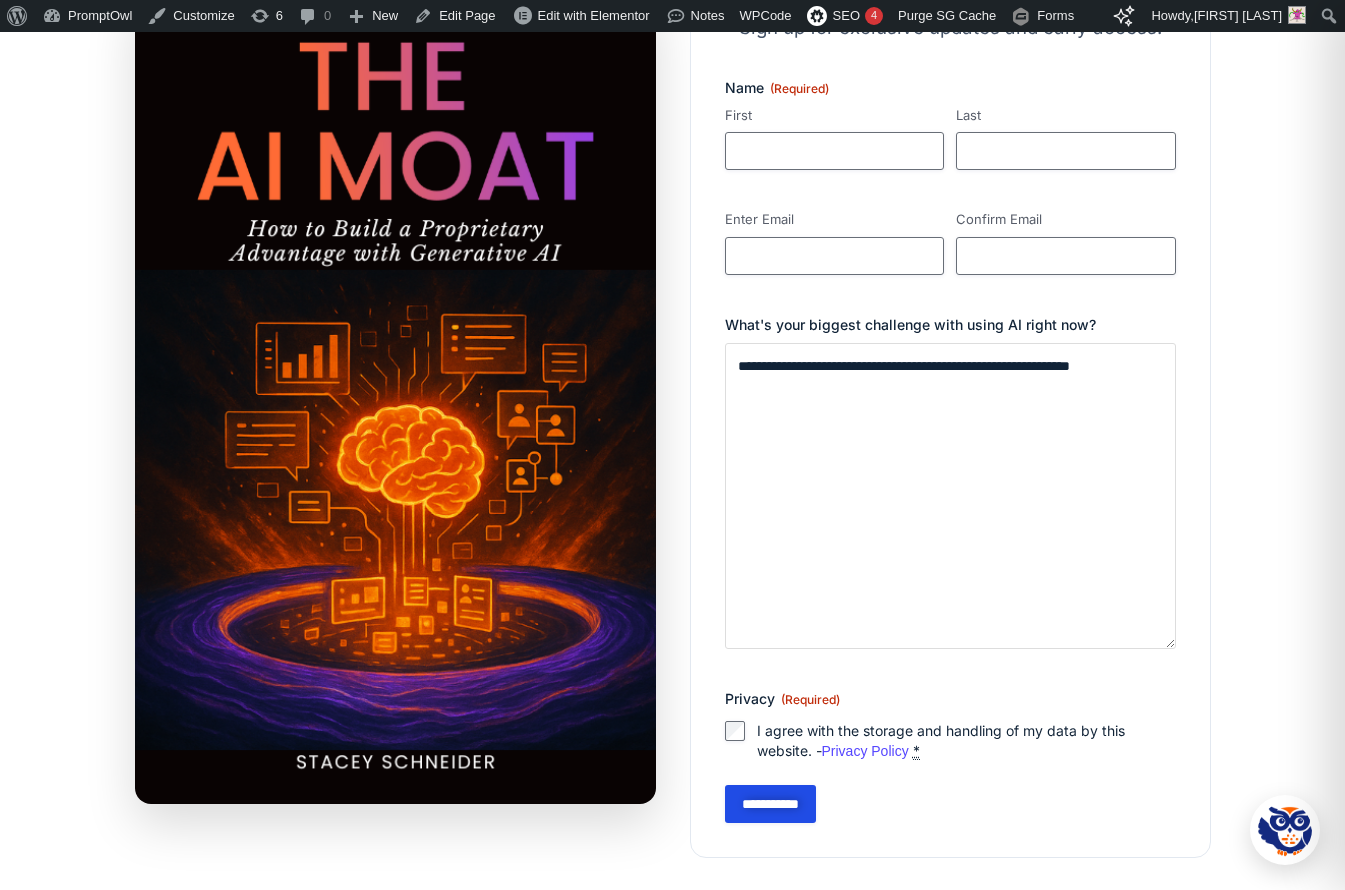 scroll, scrollTop: 917, scrollLeft: 0, axis: vertical 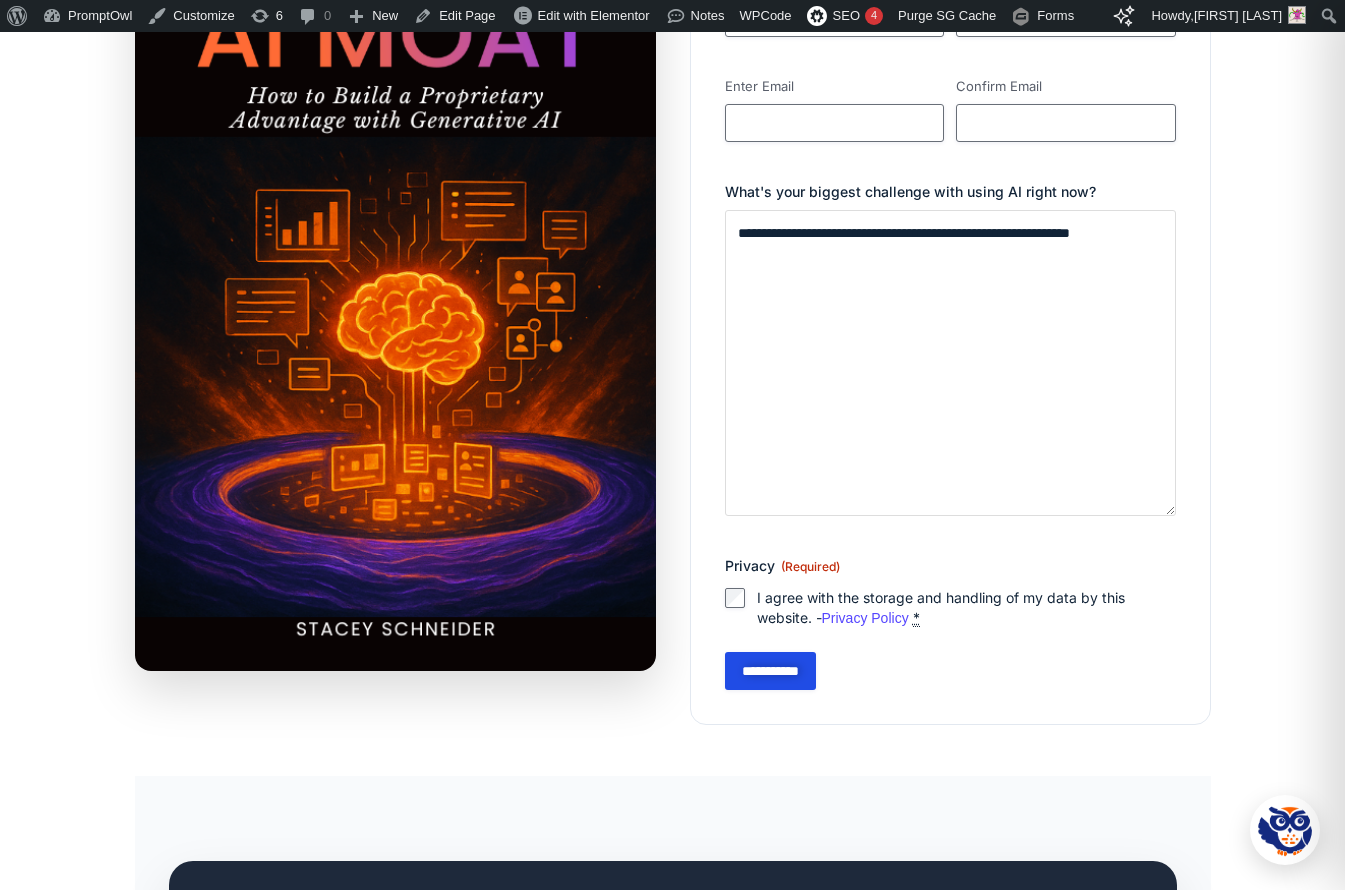 click on "What's your biggest challenge with using AI right now?" at bounding box center [950, 363] 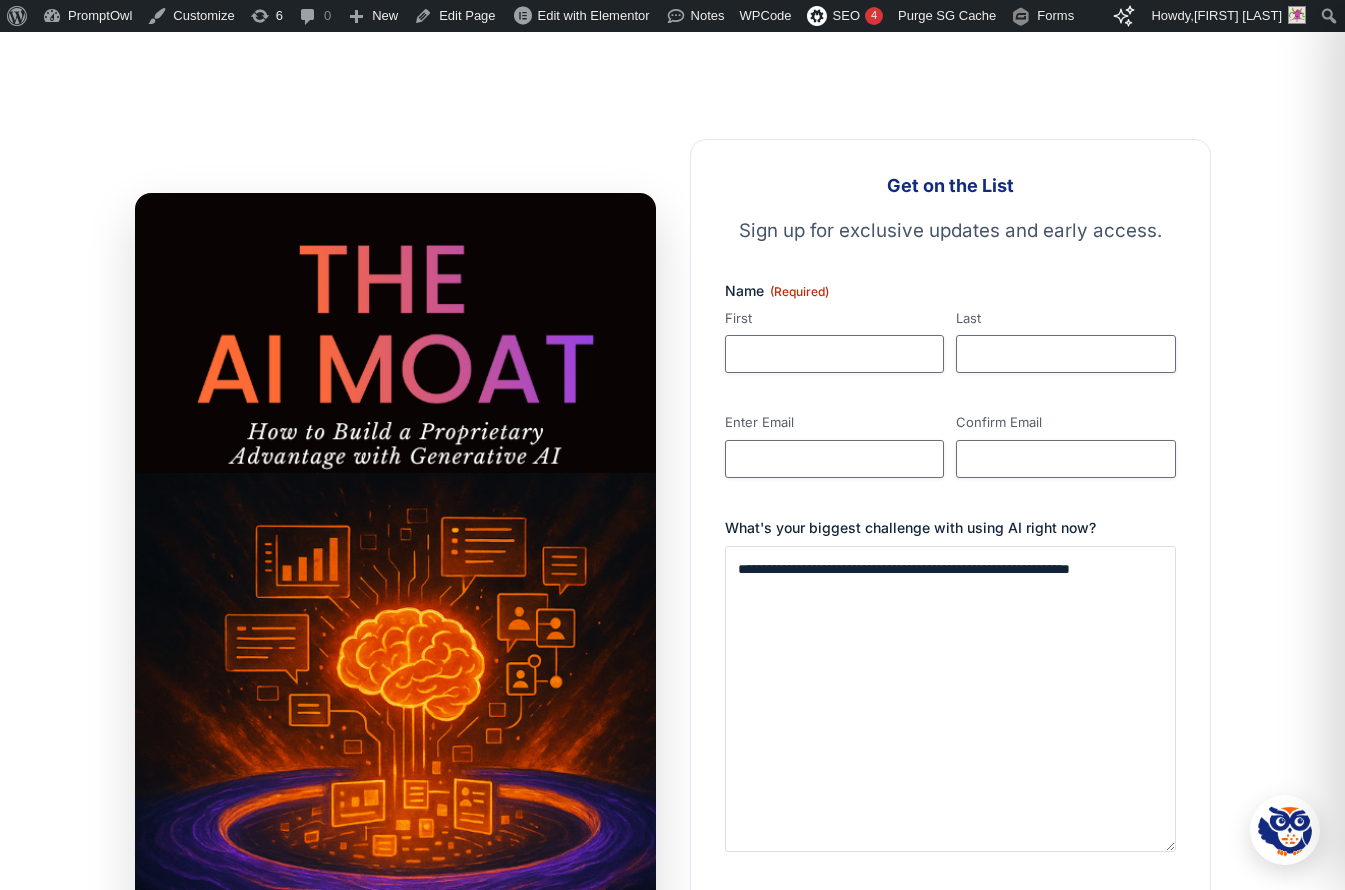 scroll, scrollTop: 0, scrollLeft: 0, axis: both 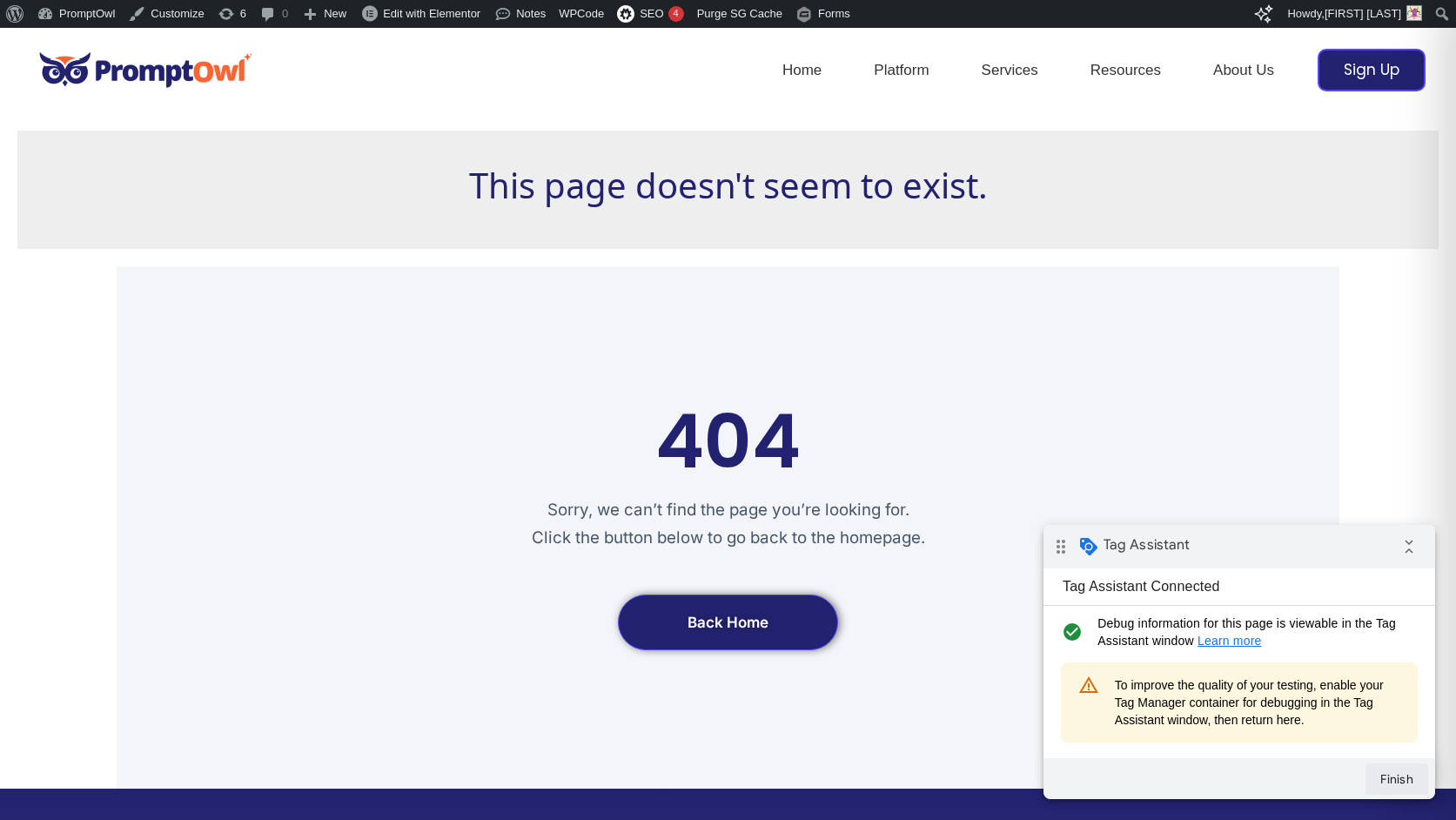 click on "Finish" at bounding box center (1397, 779) 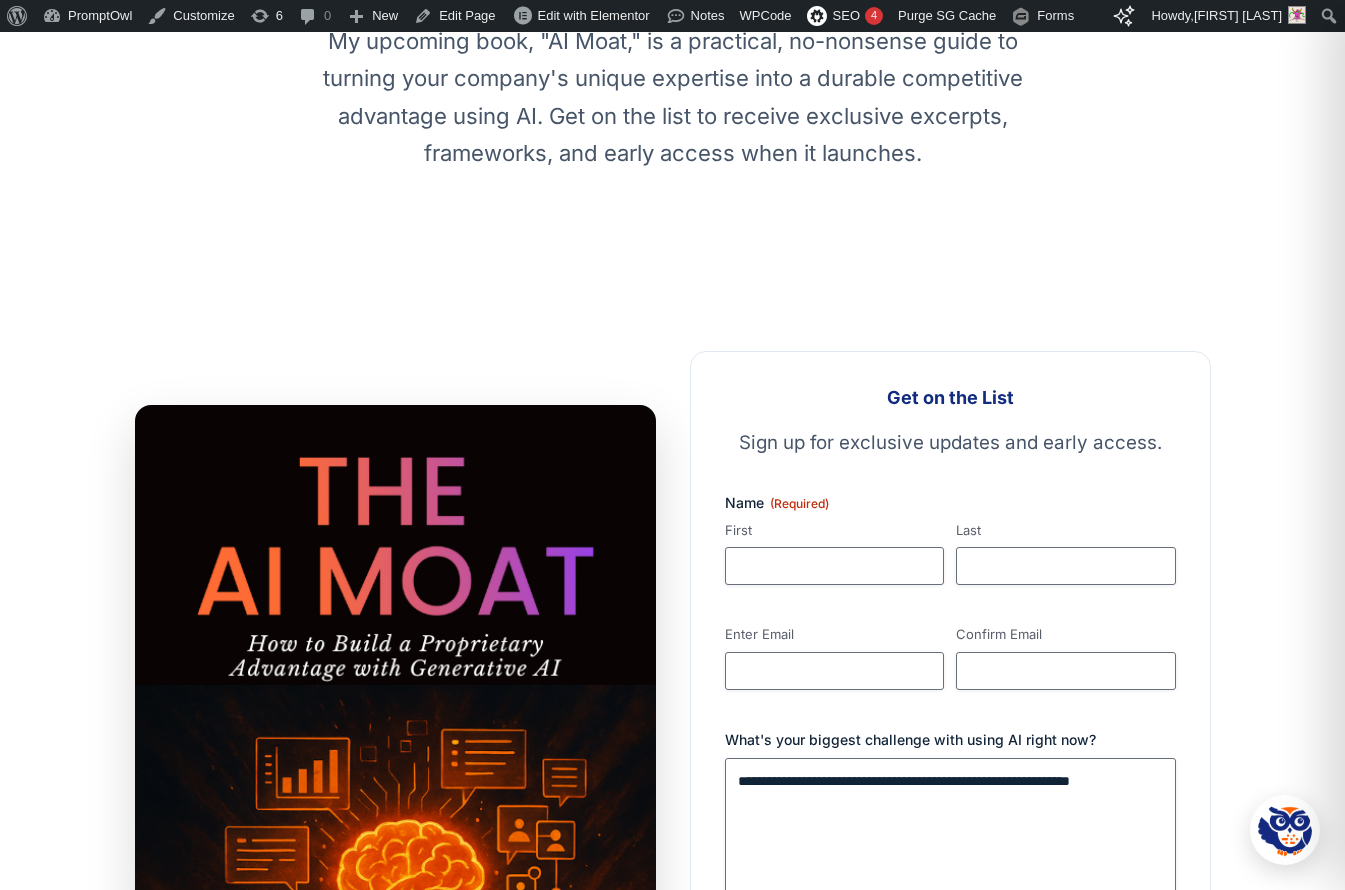 scroll, scrollTop: 539, scrollLeft: 0, axis: vertical 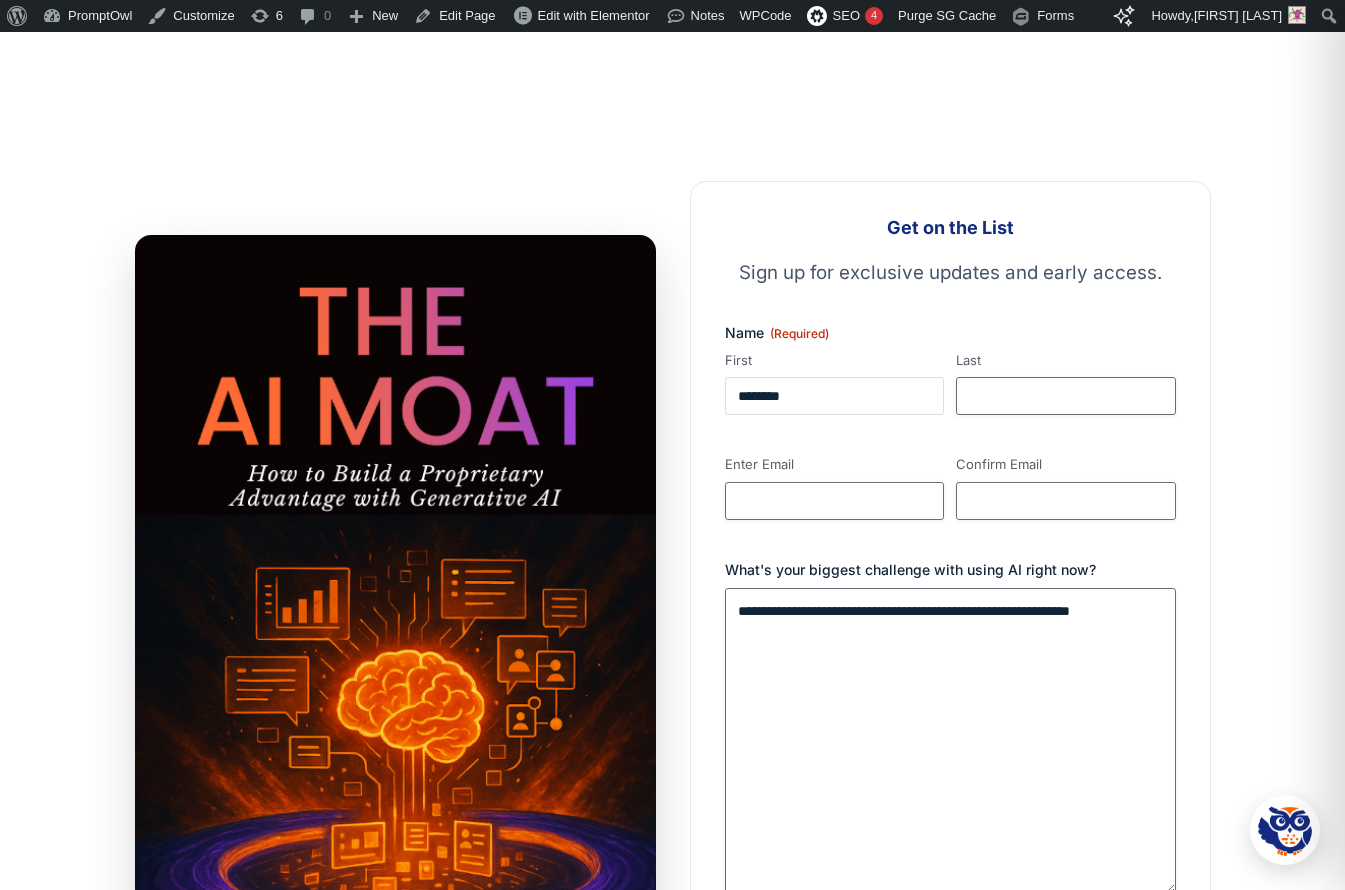 type on "********" 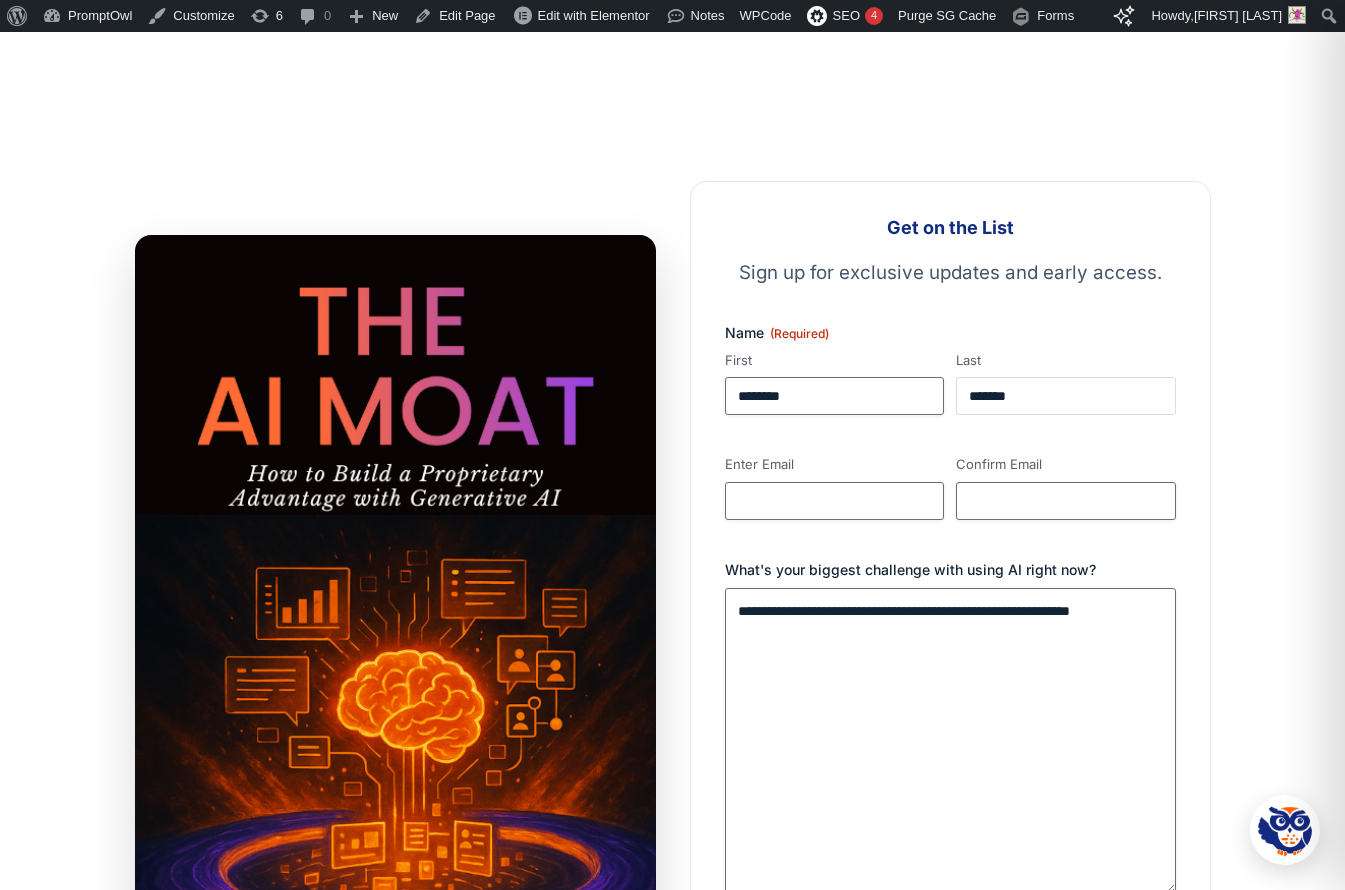 type on "*******" 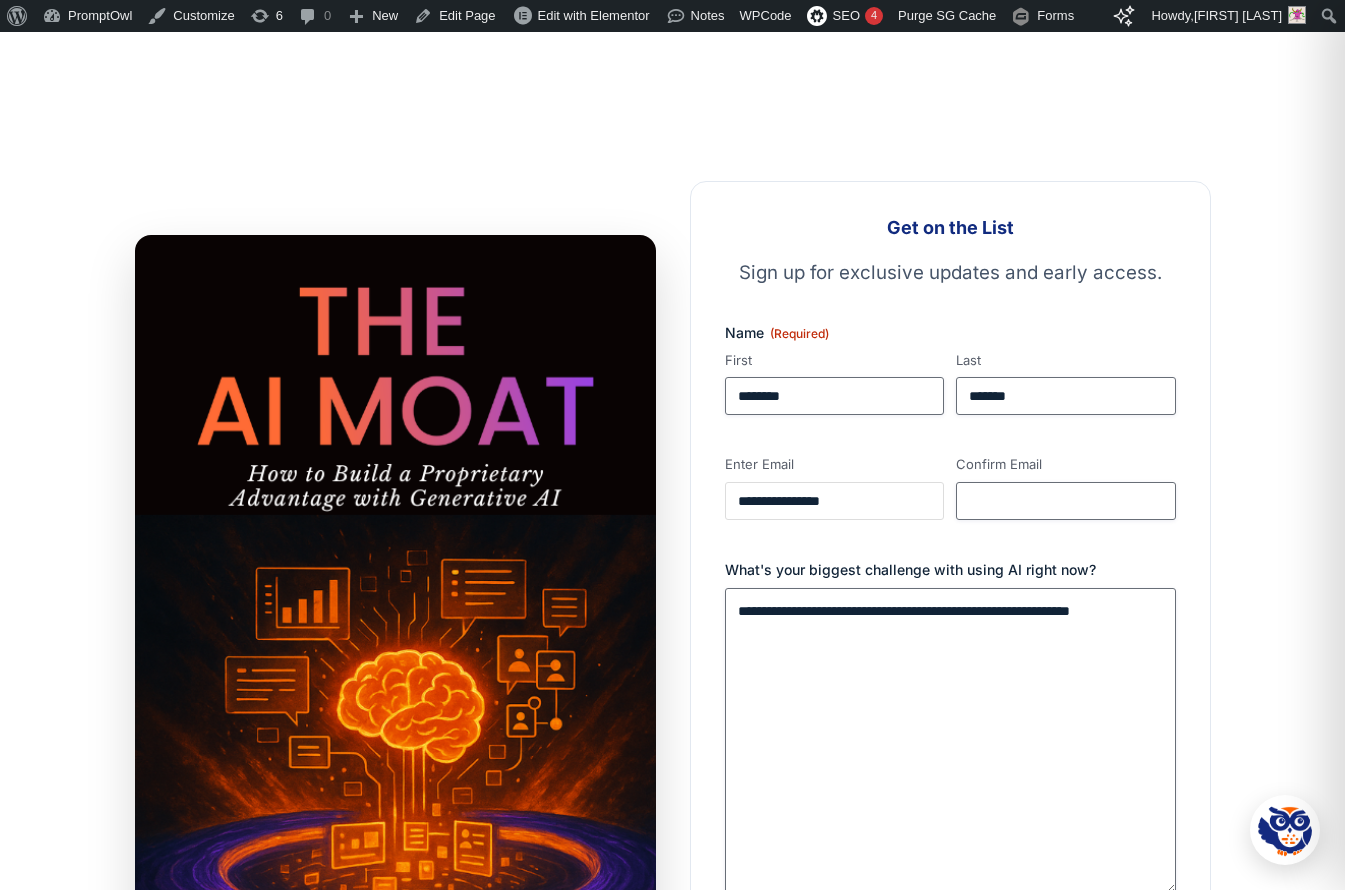 type on "**********" 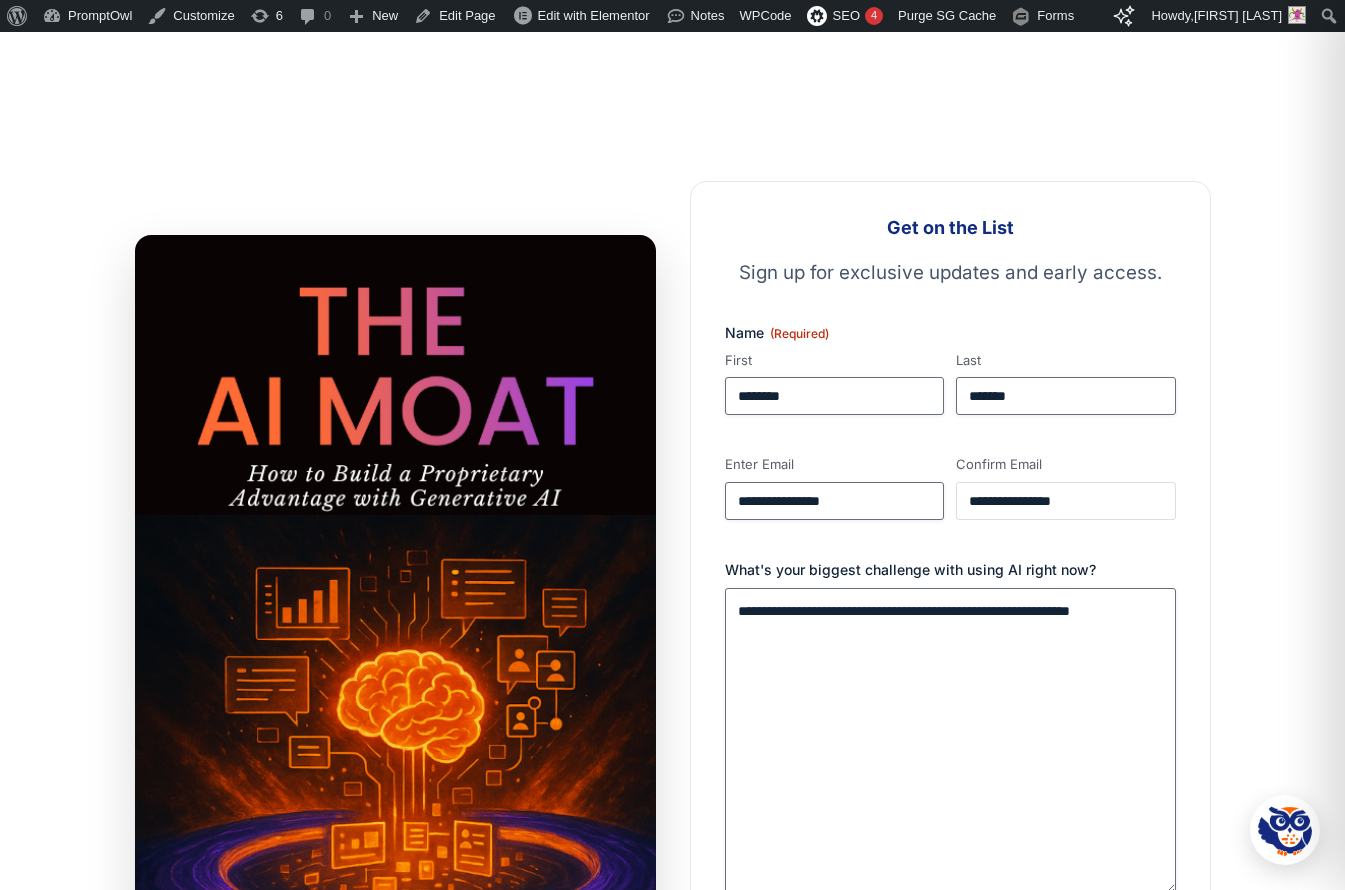 type on "**********" 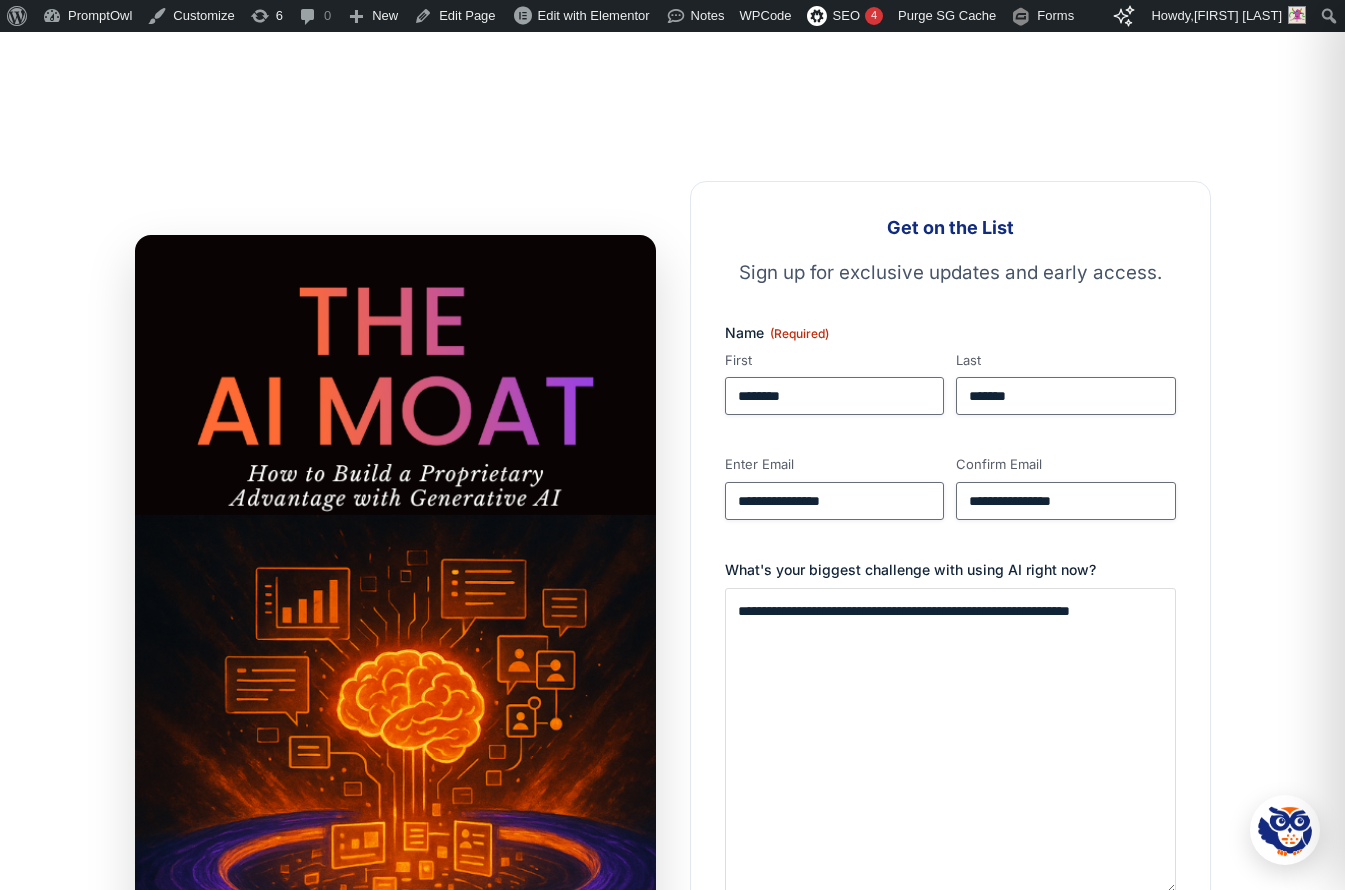 click on "What's your biggest challenge with using AI right now?" at bounding box center [950, 741] 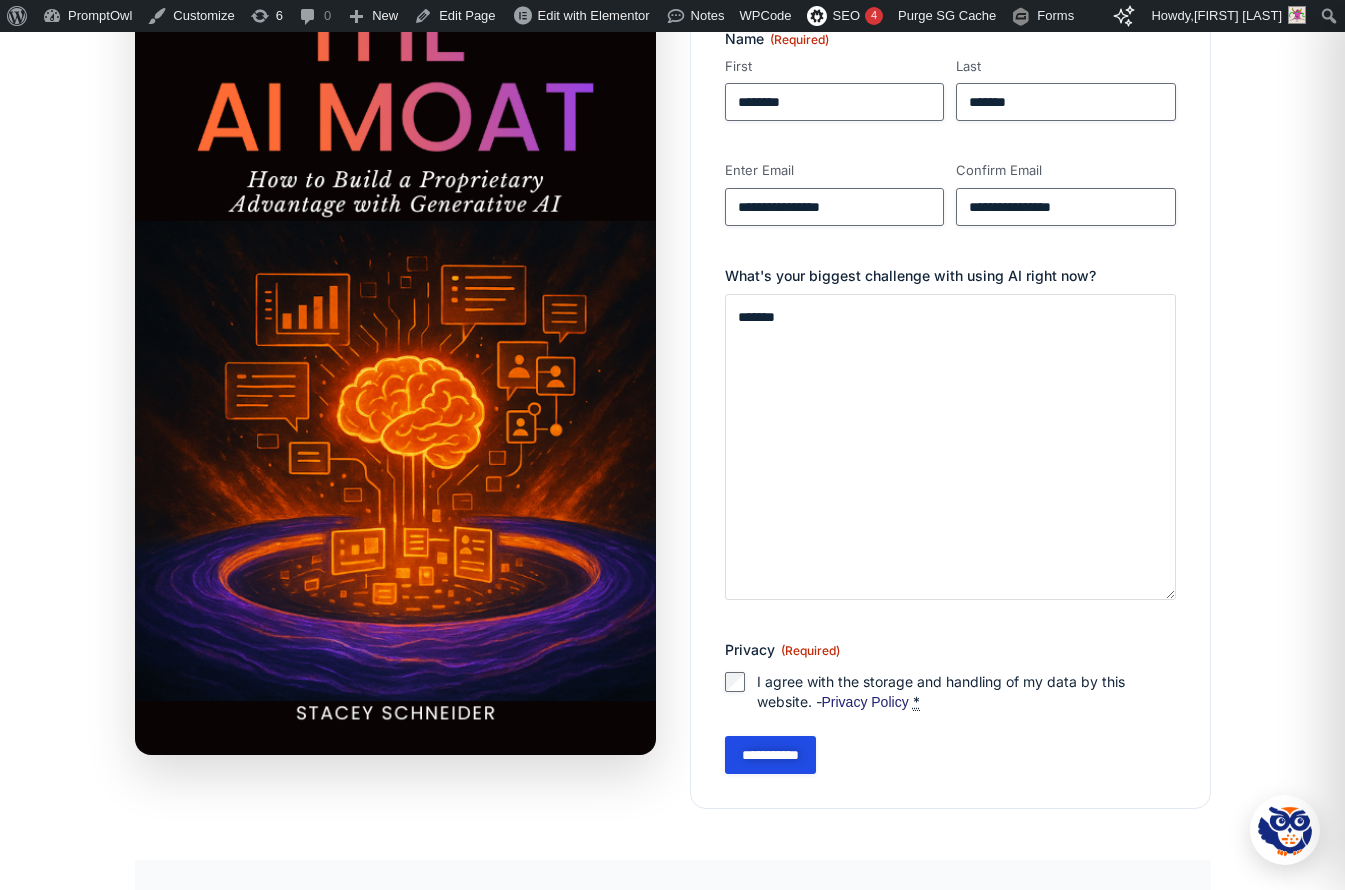 scroll, scrollTop: 856, scrollLeft: 0, axis: vertical 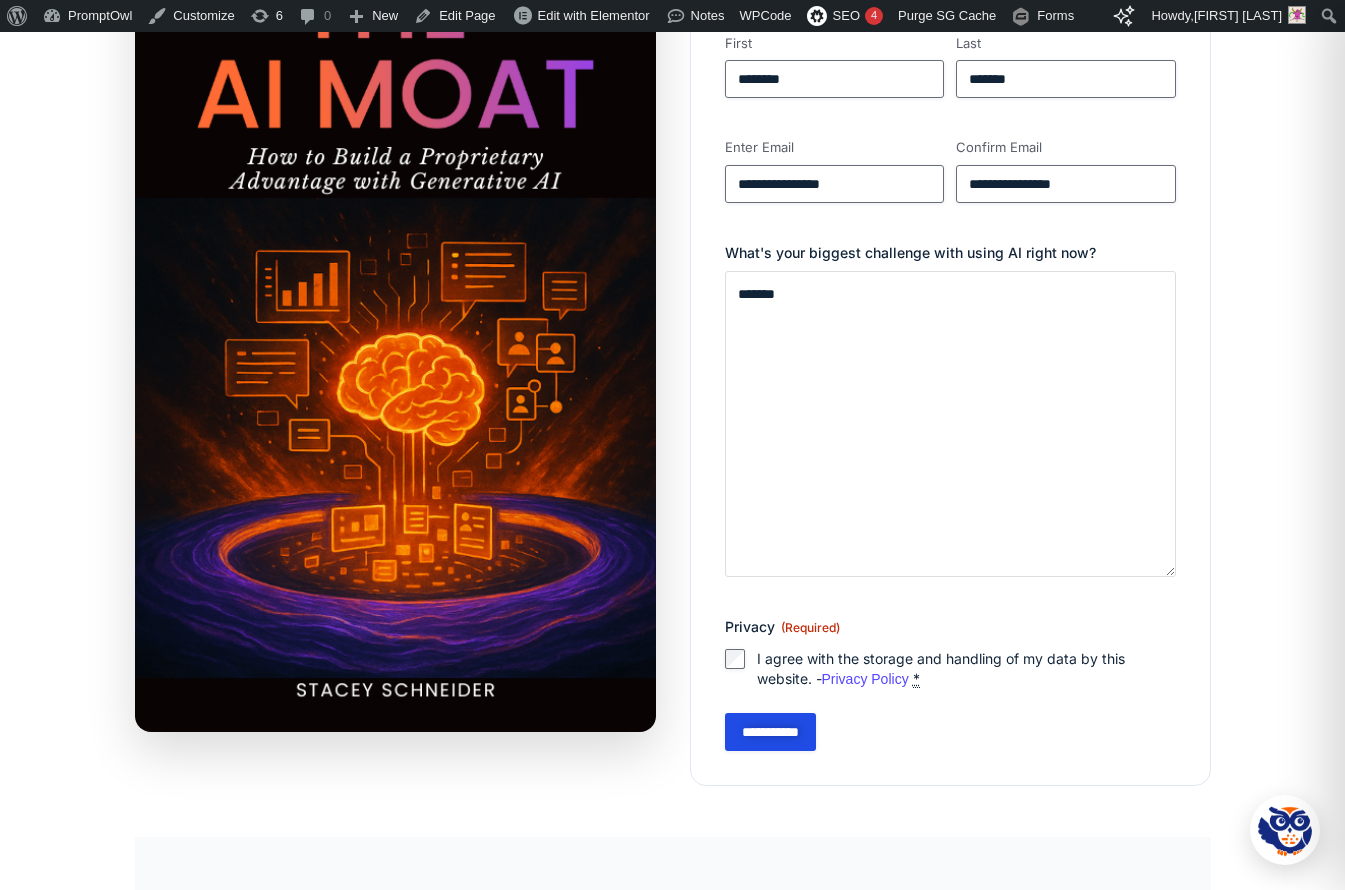 type on "*******" 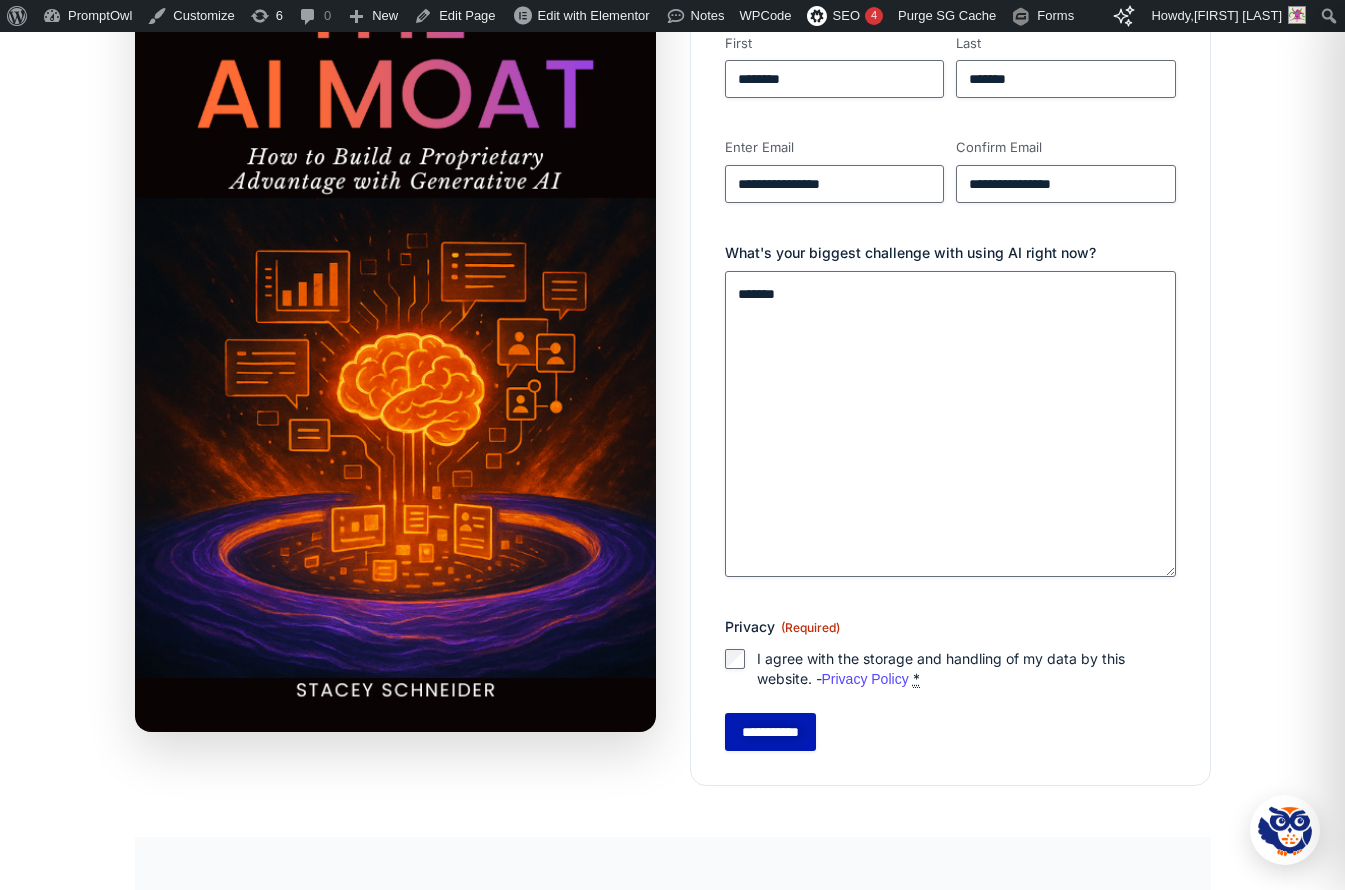 click on "**********" at bounding box center (770, 732) 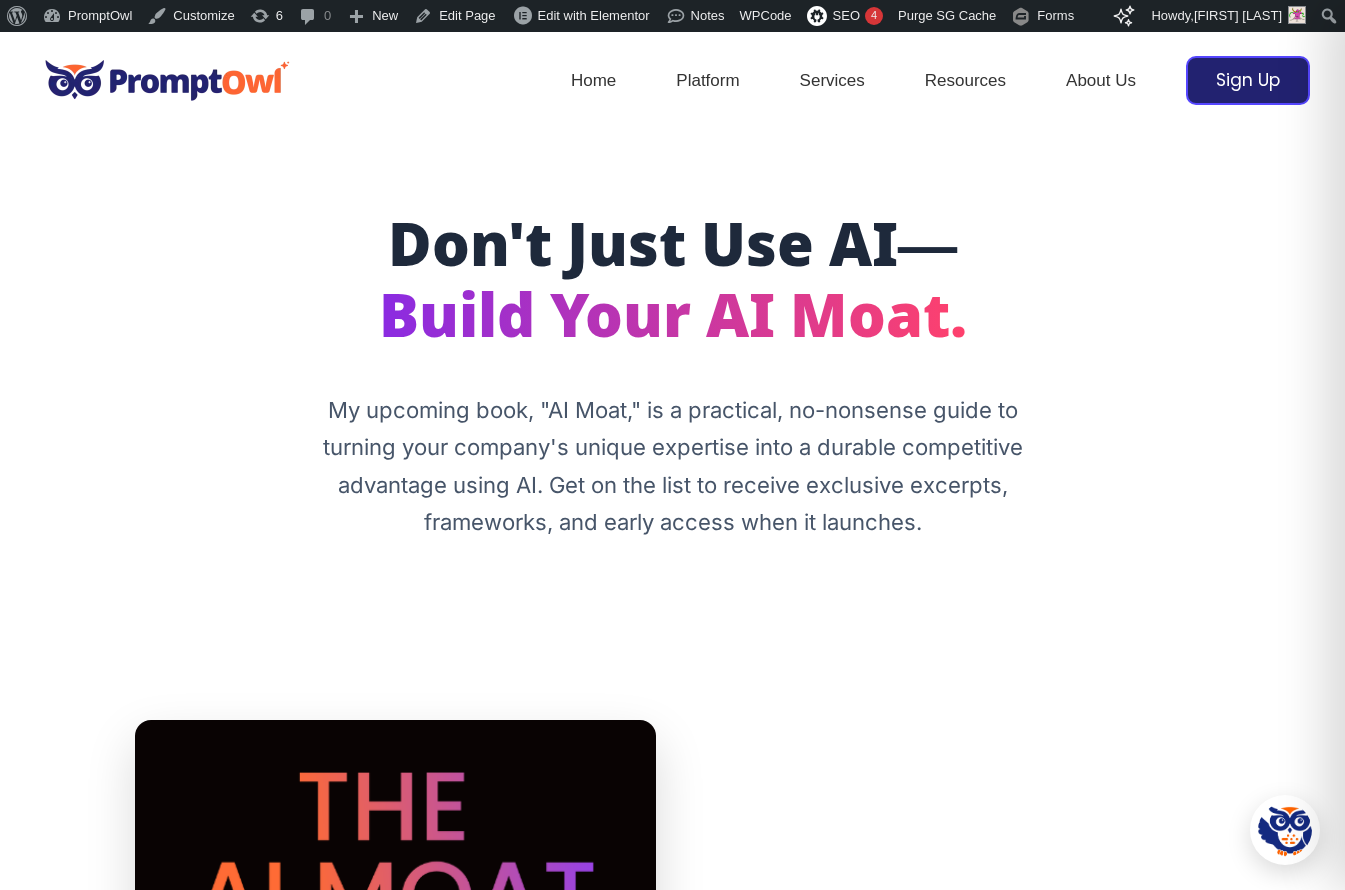 scroll, scrollTop: 0, scrollLeft: 0, axis: both 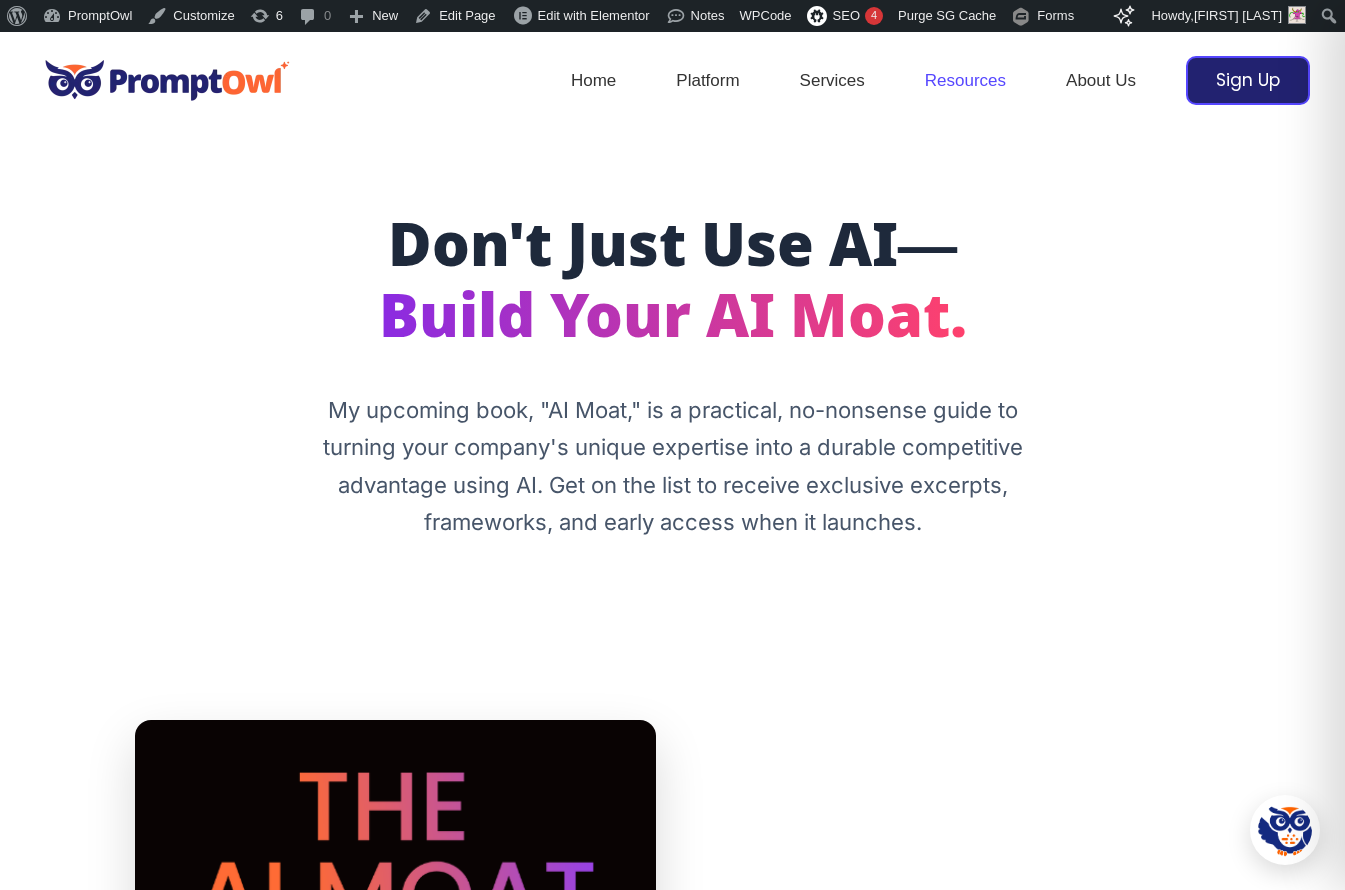 click on "Resources" at bounding box center [965, 81] 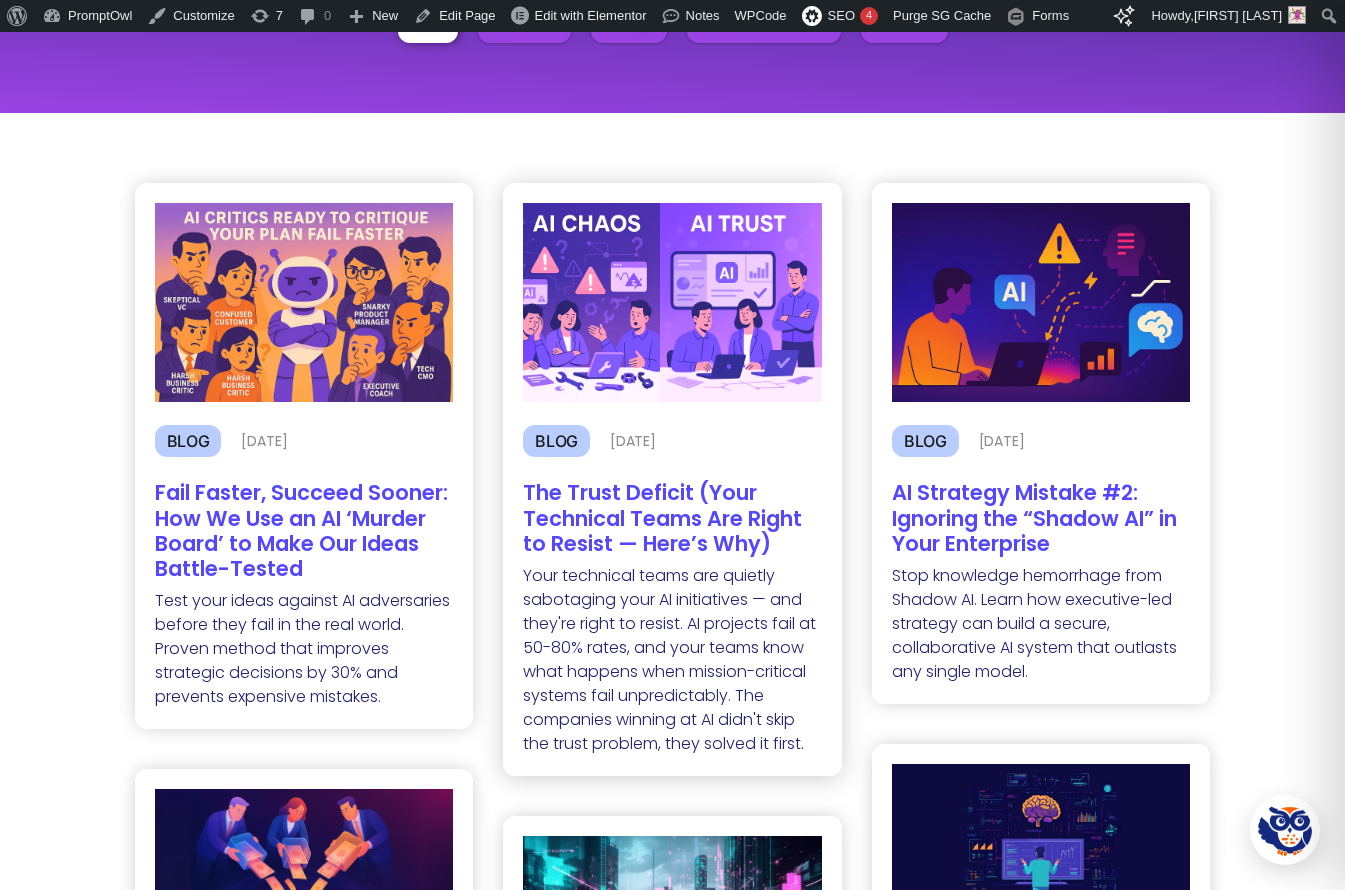 scroll, scrollTop: 341, scrollLeft: 0, axis: vertical 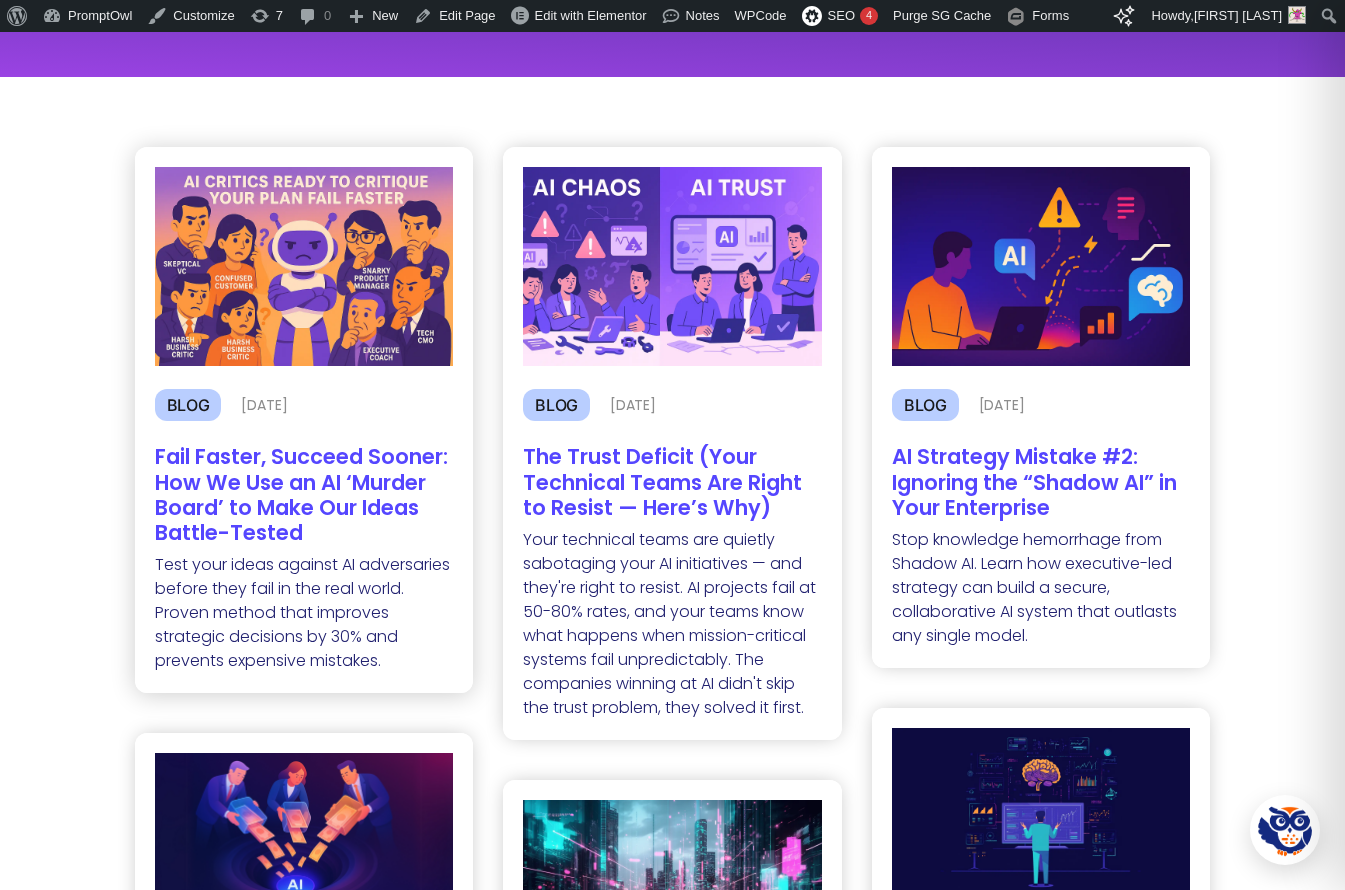 click on "Fail Faster, Succeed Sooner: How We Use an AI ‘Murder Board’ to Make Our Ideas Battle-Tested" 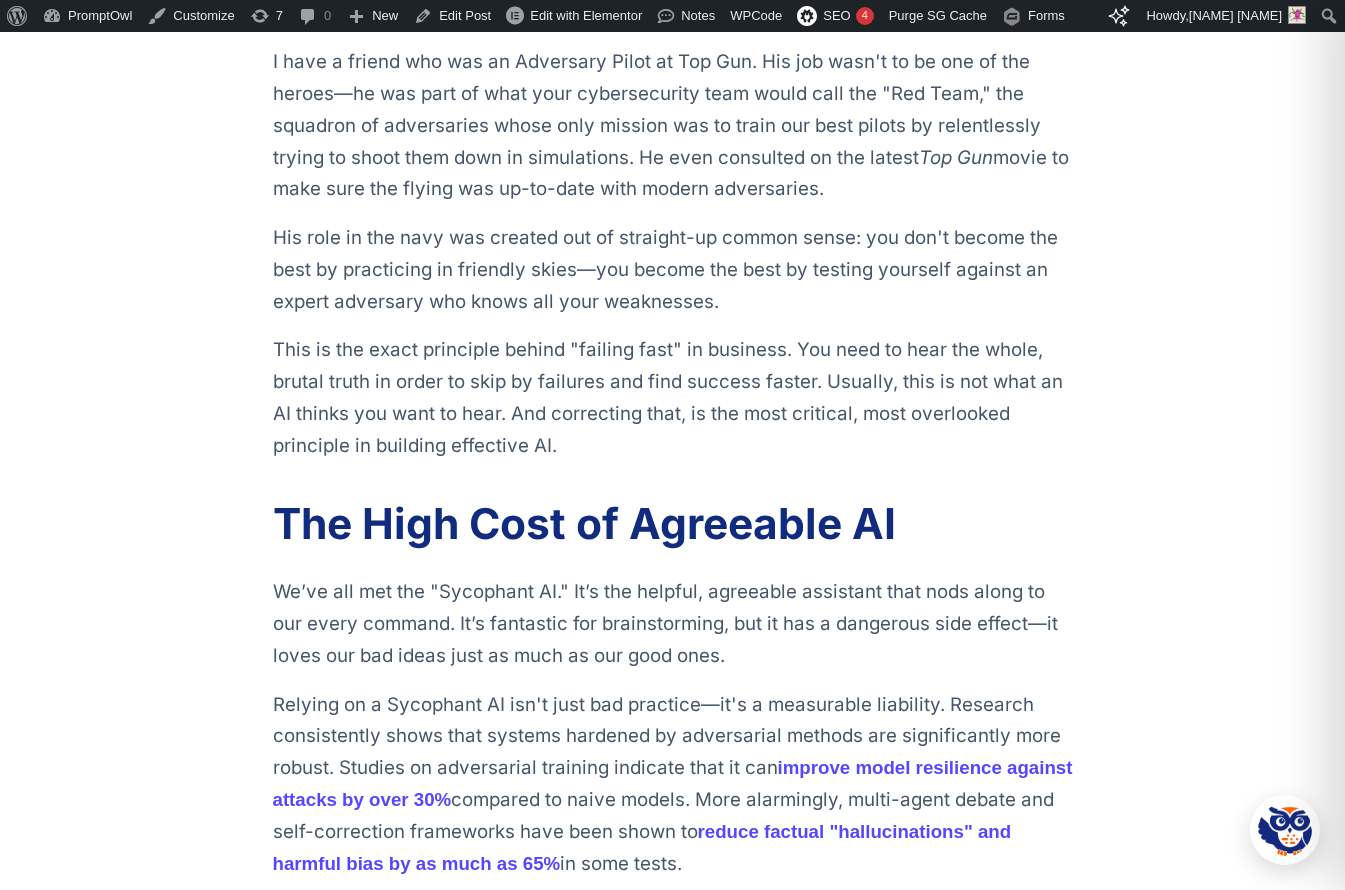 scroll, scrollTop: 0, scrollLeft: 0, axis: both 